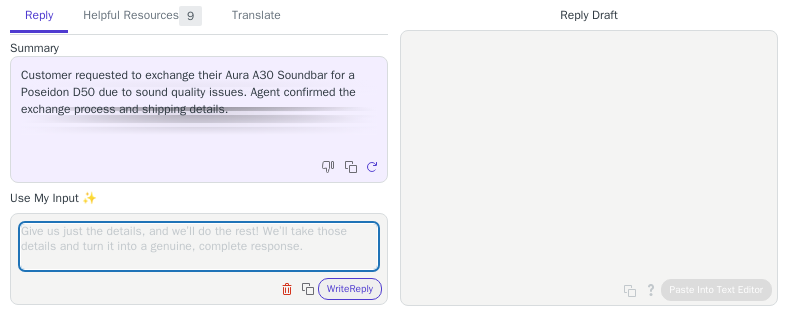 scroll, scrollTop: 0, scrollLeft: 0, axis: both 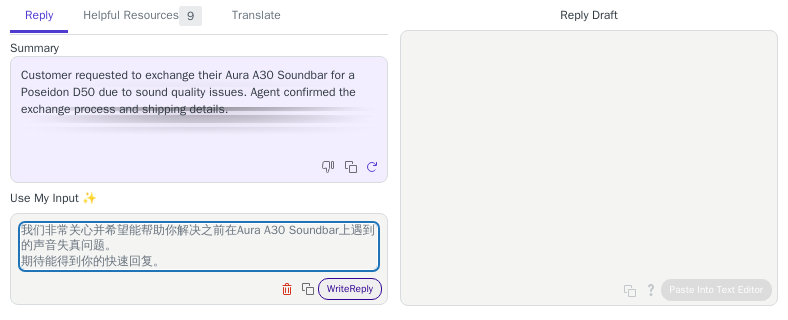type on "好的，建议你在这周内的空余时间安装使用它。
如果有任何进展请让我知道。
我们非常关心并希望能帮助你解决之前在Aura A30 Soundbar上遇到的声音失真问题。
期待能得到你的快速回复。" 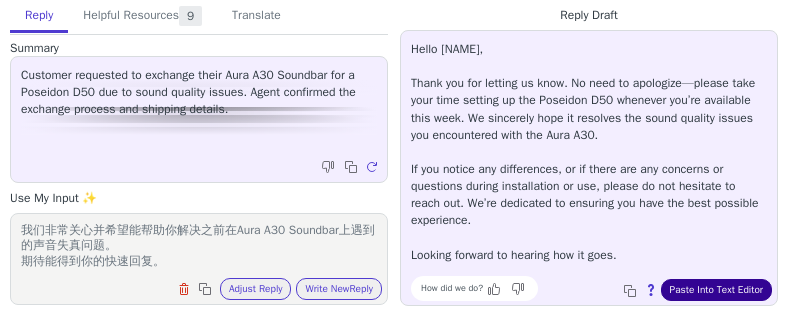 click on "Paste Into Text Editor" at bounding box center (716, 290) 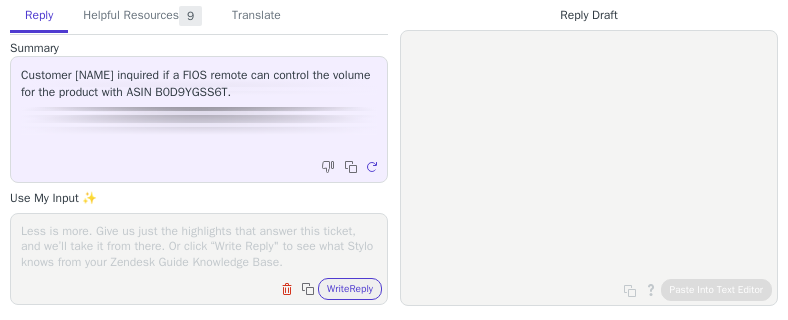 scroll, scrollTop: 0, scrollLeft: 0, axis: both 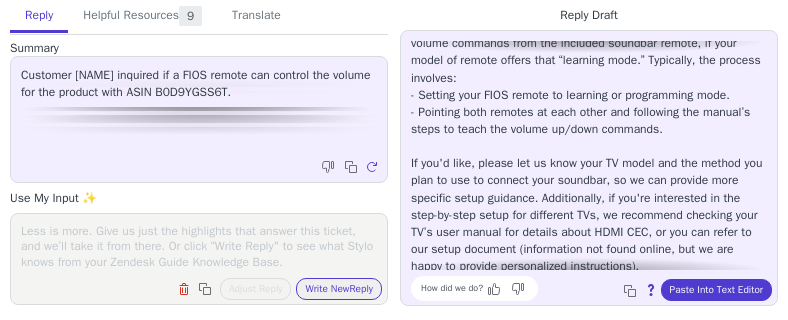 click on "Clear field Copy to clipboard Adjust Reply Use input to adjust reply draft Write New  Reply" at bounding box center [199, 259] 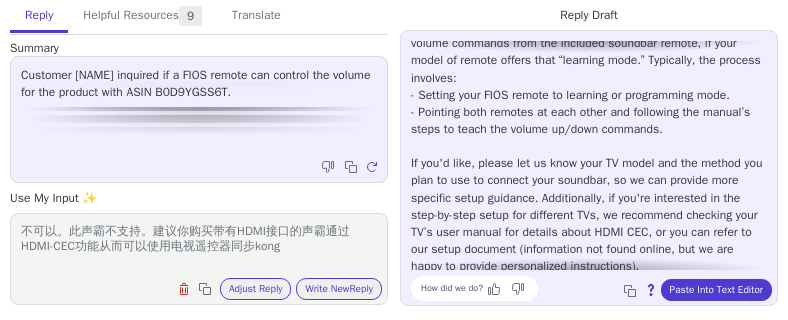 scroll, scrollTop: 8, scrollLeft: 0, axis: vertical 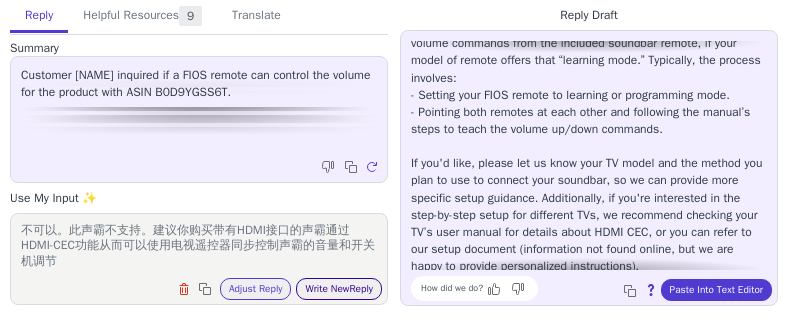 type on "不可以。此声霸不支持。建议你购买带有HDMI接口的声霸通过HDMI-CEC功能从而可以使用电视遥控器同步控制声霸的音量和开关机调节" 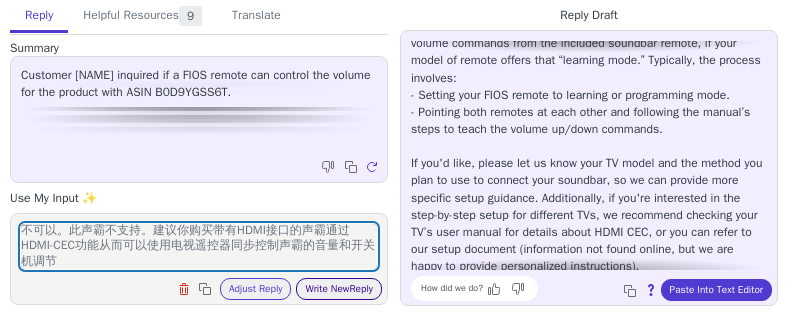 click on "Write New  Reply" at bounding box center [339, 289] 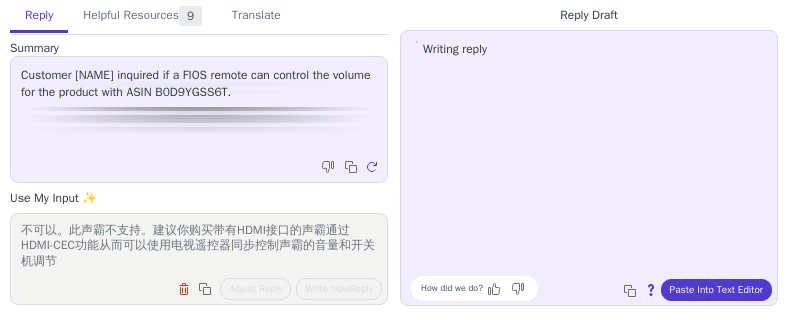 scroll, scrollTop: 0, scrollLeft: 0, axis: both 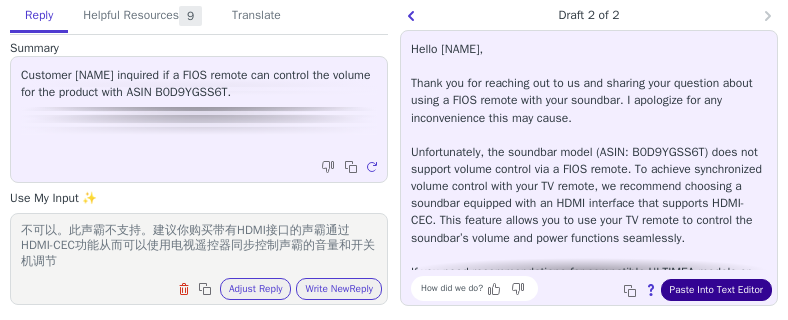 click on "Paste Into Text Editor" at bounding box center (716, 290) 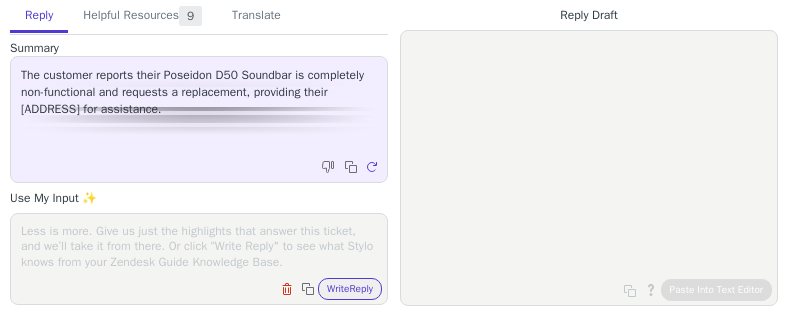 scroll, scrollTop: 0, scrollLeft: 0, axis: both 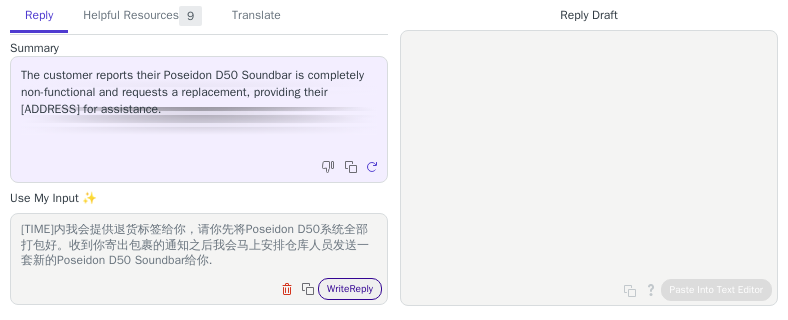 type on "感谢你的回复。
[TIME]内我会提供退货标签给你，请你先将Poseidon D50系统全部打包好。收到你寄出包裹的通知之后我会马上安排仓库人员发送一套新的Poseidon D50 Soundbar给你." 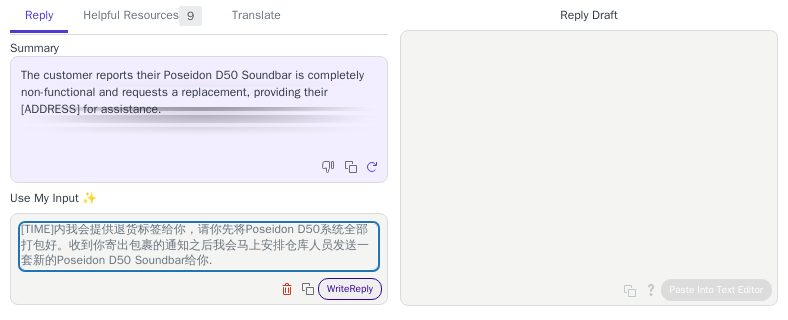 click on "Write  Reply" at bounding box center (350, 289) 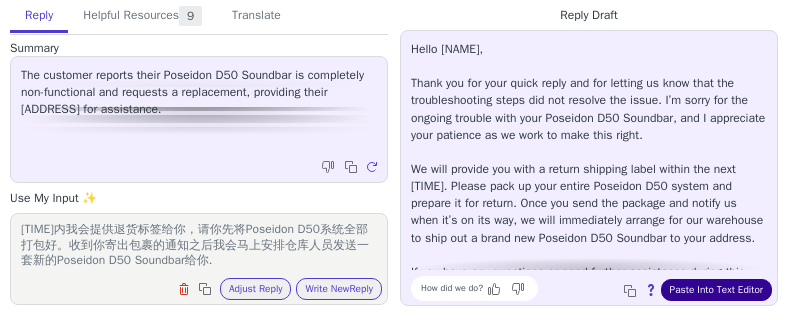 click on "Paste Into Text Editor" at bounding box center (716, 290) 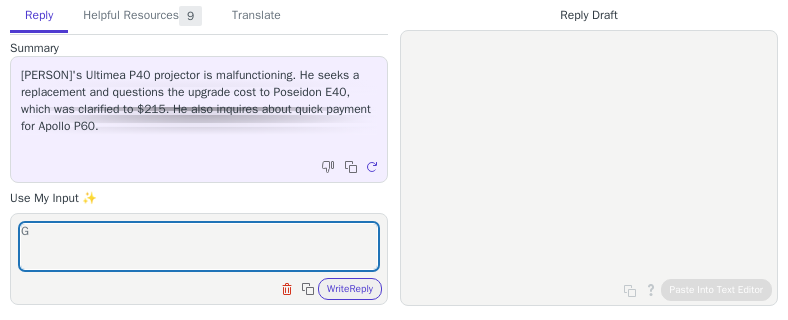 scroll, scrollTop: 0, scrollLeft: 0, axis: both 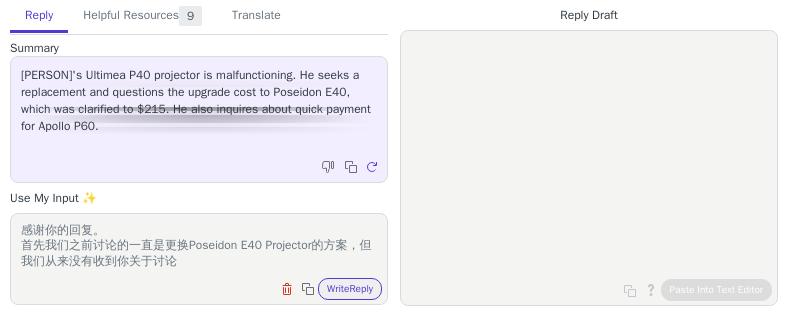 click on "感谢你的回复。
首先我们之前讨论的一直是更换Poseidon E40 Projector的方案，但我们从来没有收到你关于讨论" at bounding box center [199, 246] 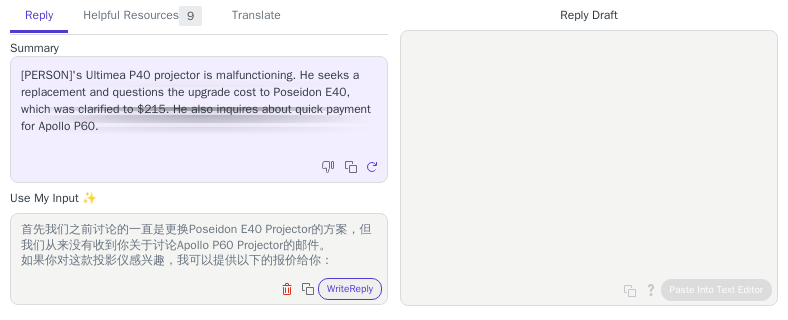 scroll, scrollTop: 80, scrollLeft: 0, axis: vertical 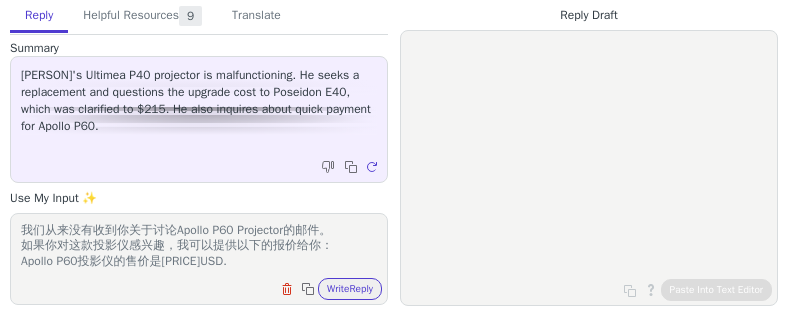 click on "感谢你的回复。
首先我们之前讨论的一直是更换Poseidon E40 Projector的方案，但我们从来没有收到你关于讨论Apollo P60 Projector的邮件。
如果你对这款投影仪感兴趣，我可以提供以下的报价给你：
Apollo P60投影仪的售价是[PRICE]USD." at bounding box center [199, 246] 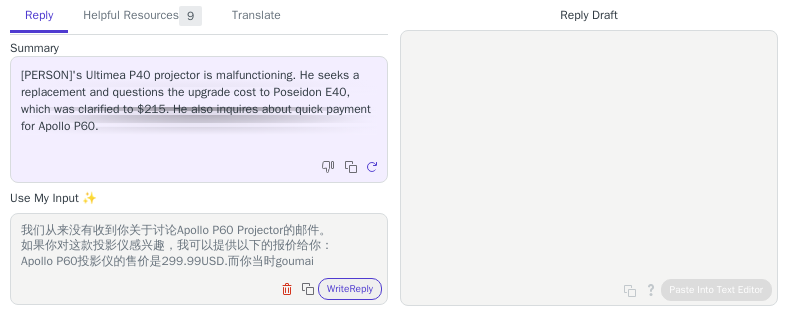 scroll, scrollTop: 99, scrollLeft: 0, axis: vertical 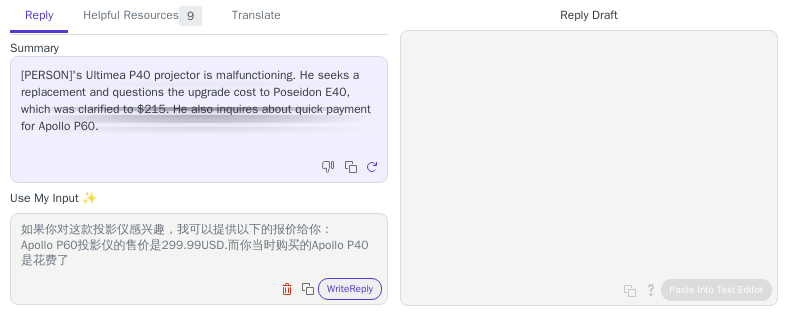 paste on "[PRICE]" 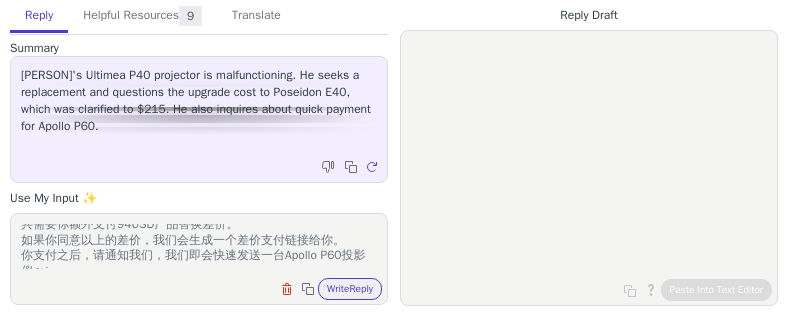 scroll, scrollTop: 116, scrollLeft: 0, axis: vertical 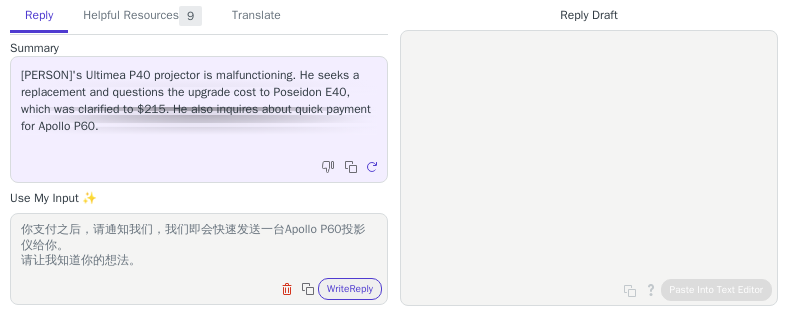 type on "感谢你的回复。
首先我们之前讨论的一直是更换Poseidon E40 Projector的方案，但我们从来没有收到你关于讨论Apollo P60 Projector的邮件。
如果你对这款投影仪感兴趣，我可以提供以下的报价给你：
Apollo P60投影仪的售价是299.99USD.而你当时购买的Apollo P40是花费了225 USD,另外我们需要额外收取20USD的运费，即总共需要你额外支付94USD产品替换差价。
如果你同意以上的差价，我们会生成一个差价支付链接给你。
你支付之后，请通知我们，我们即会快速发送一台Apollo P60投影仪给你。
请让我知道你的想法。" 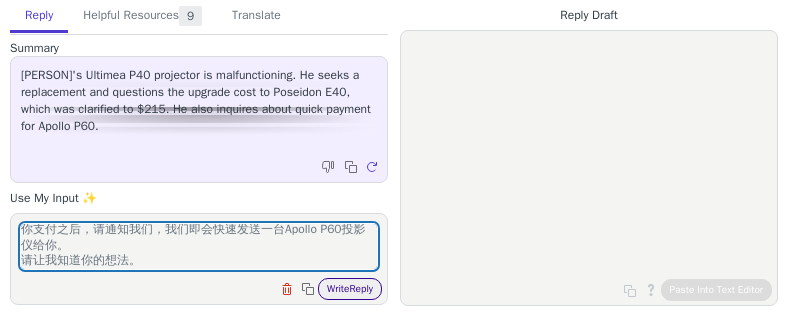 click on "Write  Reply" at bounding box center (350, 289) 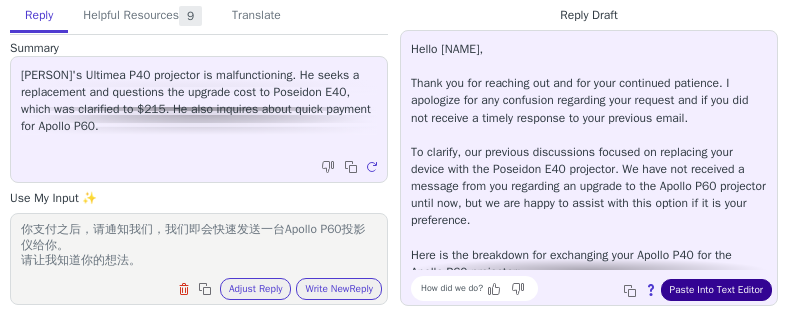 click on "Paste Into Text Editor" at bounding box center (716, 290) 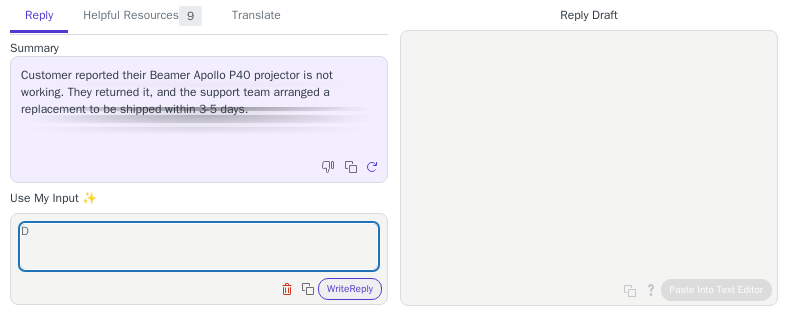 scroll, scrollTop: 0, scrollLeft: 0, axis: both 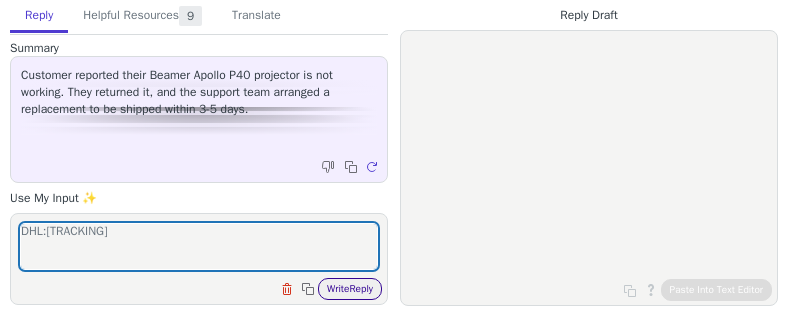 type on "DHL:[TRACKING]" 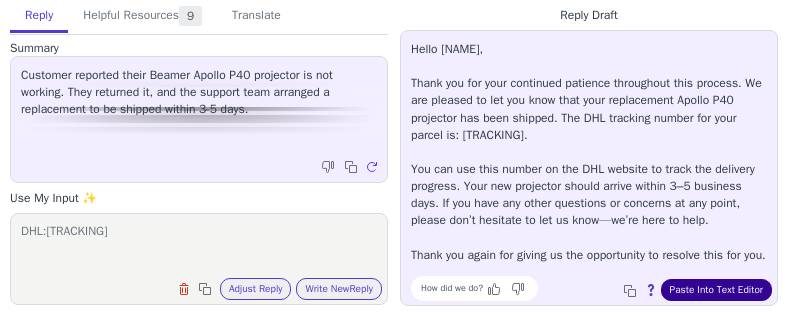 click on "Paste Into Text Editor" at bounding box center [716, 290] 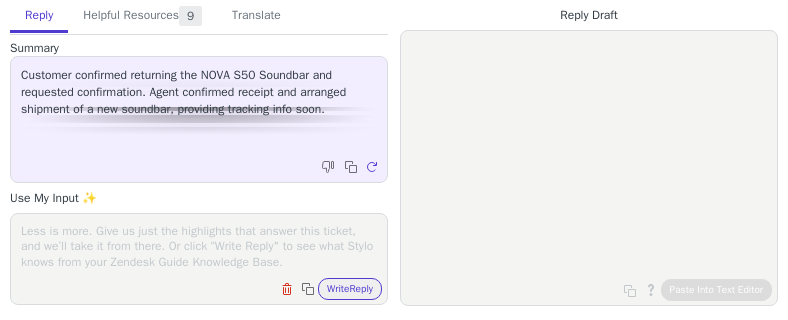 scroll, scrollTop: 0, scrollLeft: 0, axis: both 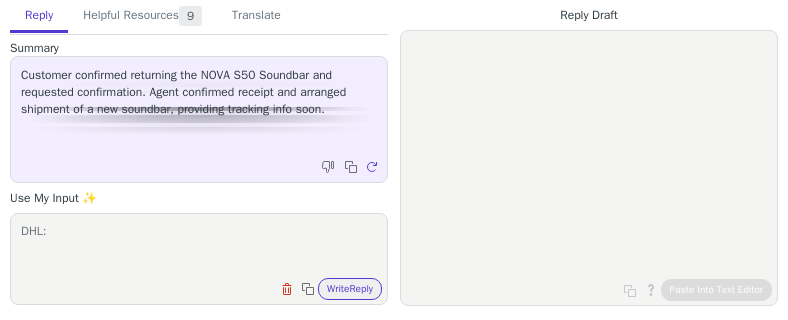 paste on "CI206488803DE" 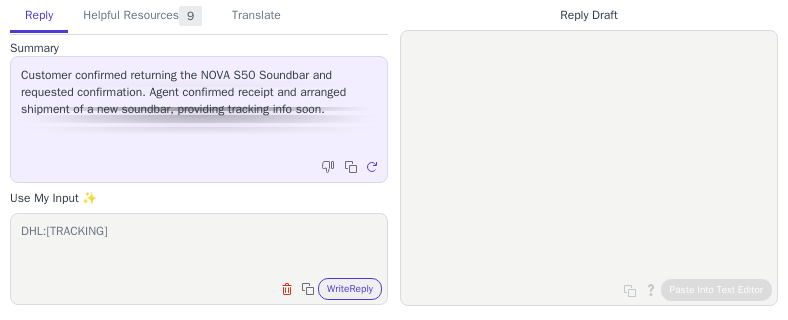 type on "DHL:CI206488803DE" 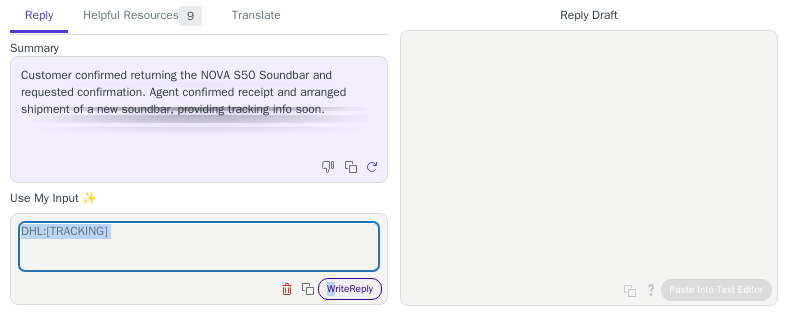 drag, startPoint x: 307, startPoint y: 275, endPoint x: 311, endPoint y: 287, distance: 12.649111 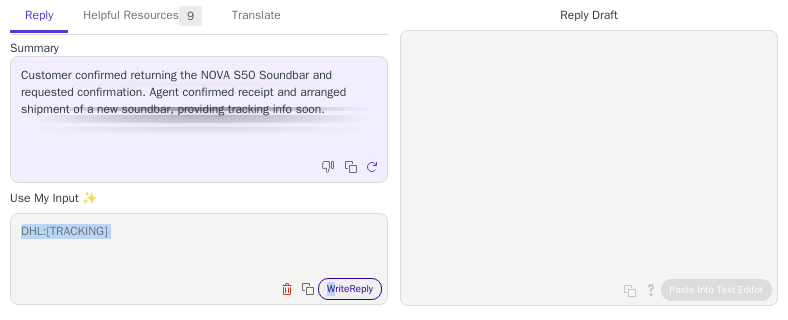 click on "Write  Reply" at bounding box center [350, 289] 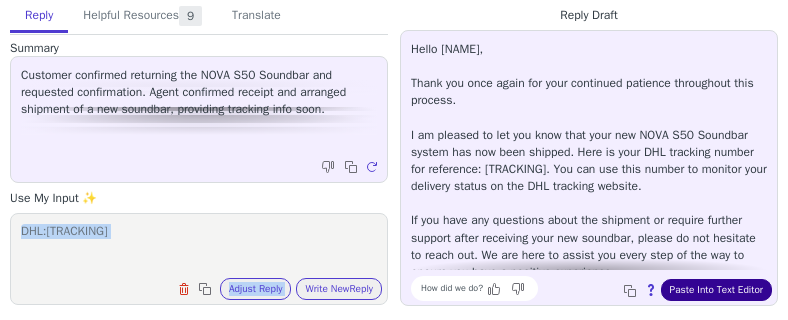click on "Paste Into Text Editor" at bounding box center [716, 290] 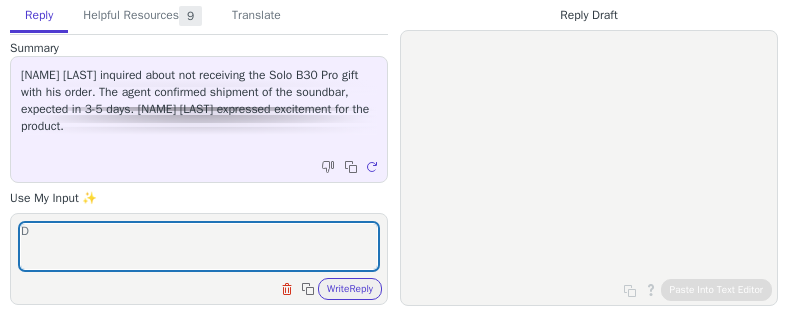 scroll, scrollTop: 0, scrollLeft: 0, axis: both 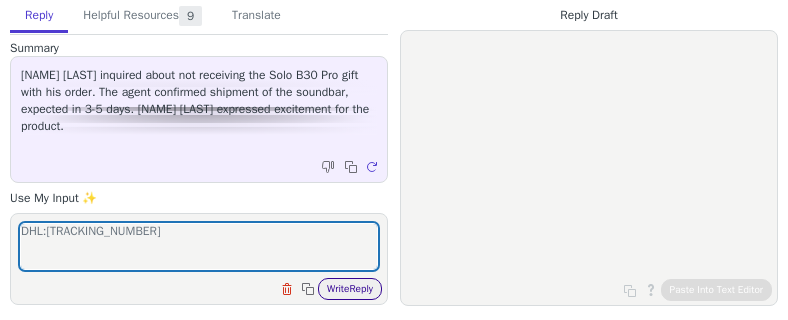 type on "DHL:CI206516950DE" 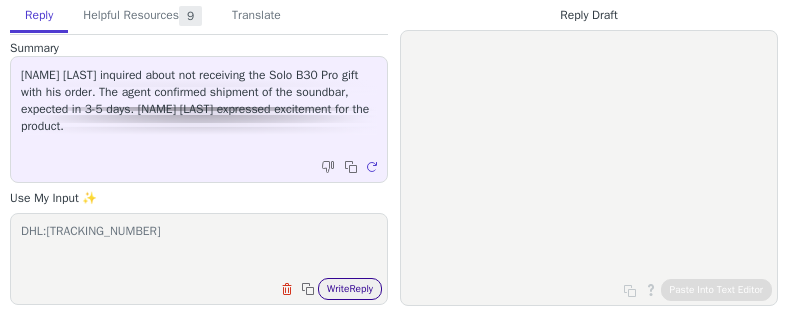 click on "Write  Reply" at bounding box center (350, 289) 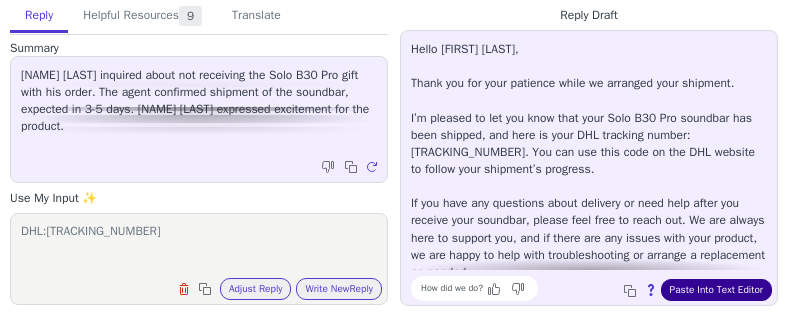 click on "Paste Into Text Editor" at bounding box center [716, 290] 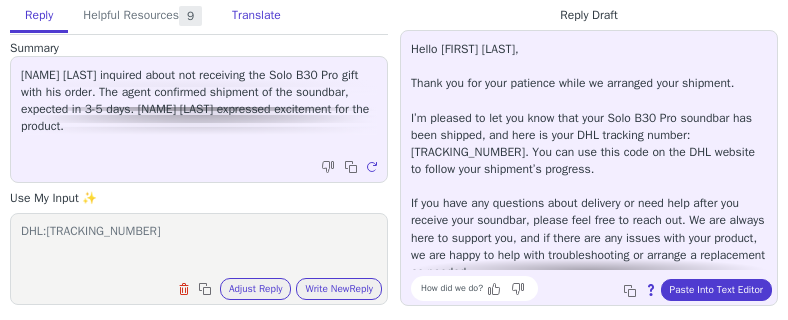 click on "Translate" at bounding box center (256, 16) 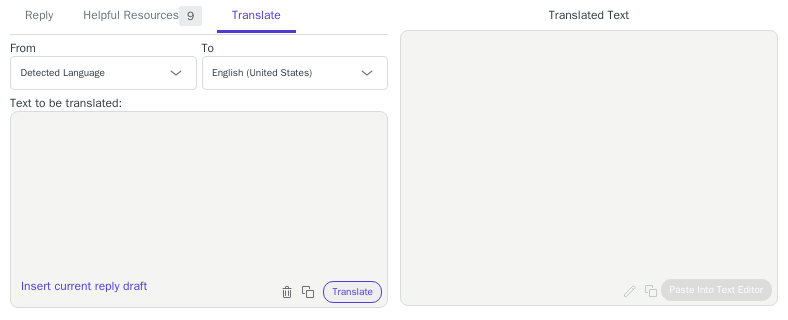 click at bounding box center (199, 197) 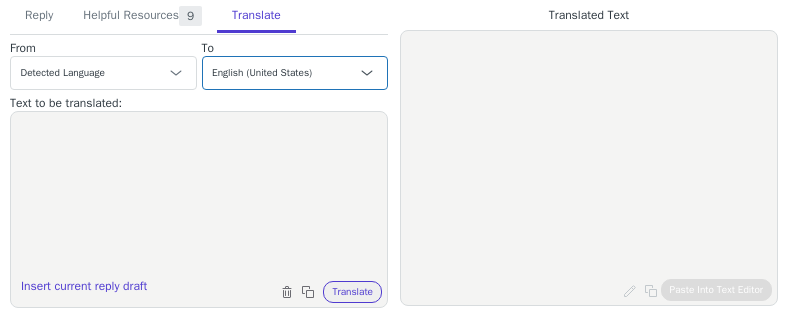 paste on "Hello Gian Luca,
Thank you for your patience while we arranged your shipment.
I’m pleased to let you know that your Solo B30 Pro soundbar has been shipped, and here is your DHL tracking number: CI206516950DE. You can use this code on the DHL website to follow your shipment’s progress.
If you have any questions about delivery or need help after you receive your soundbar, please feel free to reach out. We are always here to support you, and if there are any issues with your product, we are happy to help with troubleshooting or arrange a replacement as needed.
Thank you again for choosing ULTIMEA.
Warm Regards,
Juliette
ULTIMEA Customer Support Team" 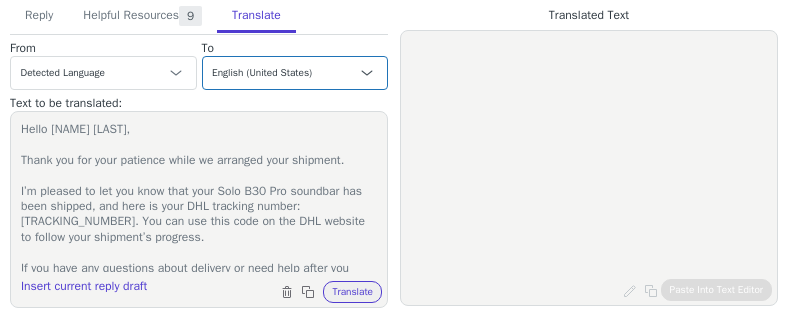 scroll, scrollTop: 245, scrollLeft: 0, axis: vertical 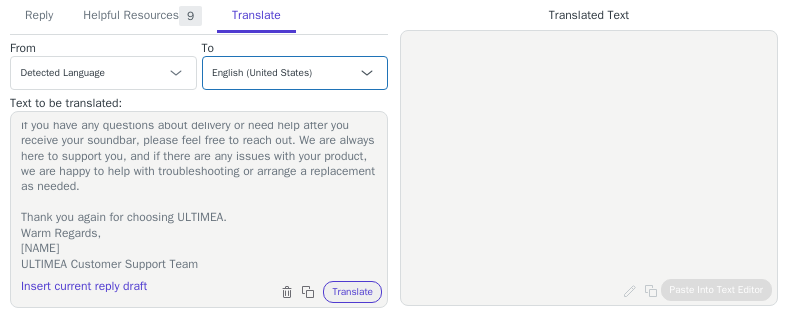 type on "Hello Gian Luca,
Thank you for your patience while we arranged your shipment.
I’m pleased to let you know that your Solo B30 Pro soundbar has been shipped, and here is your DHL tracking number: CI206516950DE. You can use this code on the DHL website to follow your shipment’s progress.
If you have any questions about delivery or need help after you receive your soundbar, please feel free to reach out. We are always here to support you, and if there are any issues with your product, we are happy to help with troubleshooting or arrange a replacement as needed.
Thank you again for choosing ULTIMEA.
Warm Regards,
Juliette
ULTIMEA Customer Support Team" 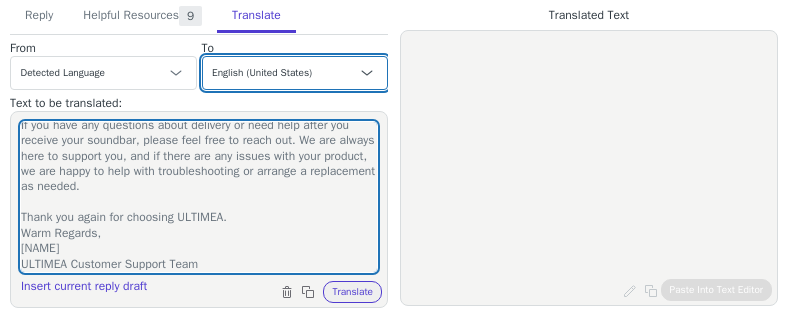 click on "Czech English (United States) Danish Dutch - Nederlands French - français French (Canada) German - Deutsch Italian - italiano Japanese - 日本語 Korean Norwegian Polish Portuguese Portuguese (Brazil) Slovak Spanish - español Swedish English (United Kingdom) Spanish (Spain) - español (España) Chinese (Simplified) - 中文（简体）" at bounding box center [295, 73] 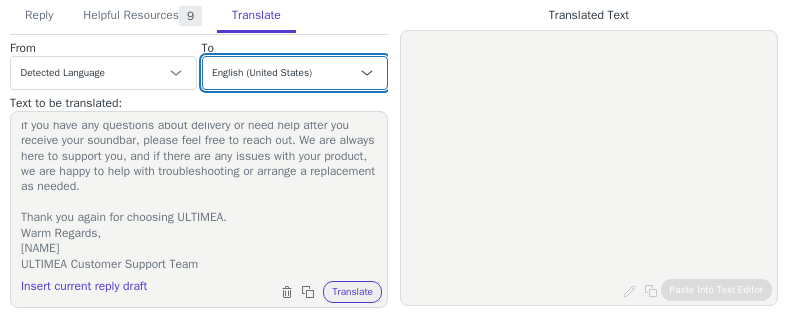 select on "it" 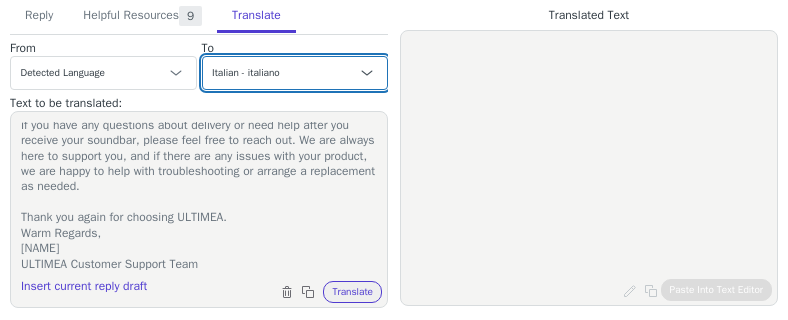click on "Czech English (United States) Danish Dutch - Nederlands French - français French (Canada) German - Deutsch Italian - italiano Japanese - 日本語 Korean Norwegian Polish Portuguese Portuguese (Brazil) Slovak Spanish - español Swedish English (United Kingdom) Spanish (Spain) - español (España) Chinese (Simplified) - 中文（简体）" at bounding box center [295, 73] 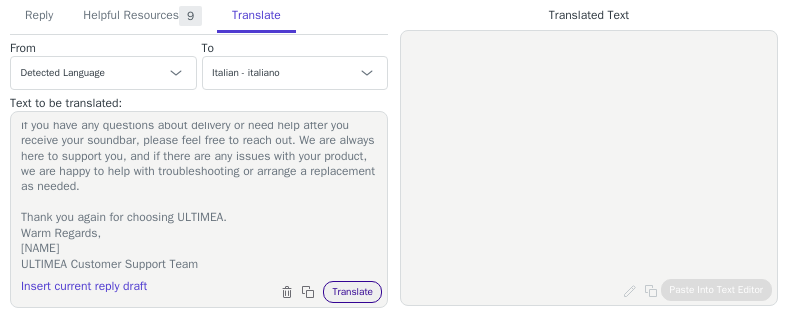 click on "Translate" at bounding box center [352, 292] 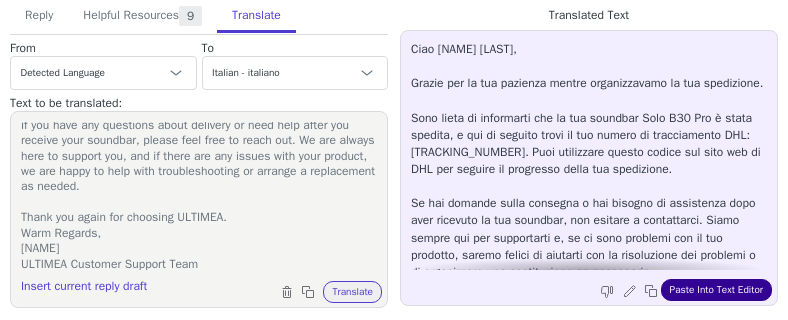 click on "Paste Into Text Editor" at bounding box center (716, 290) 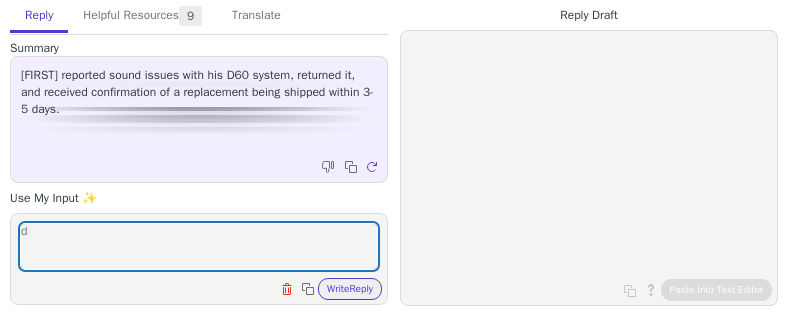 scroll, scrollTop: 0, scrollLeft: 0, axis: both 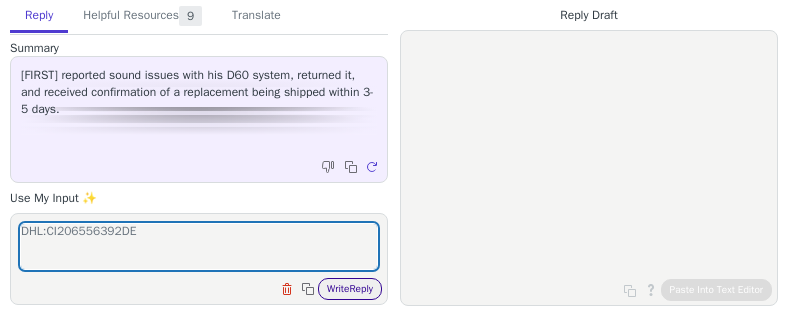 type on "DHL:CI206556392DE" 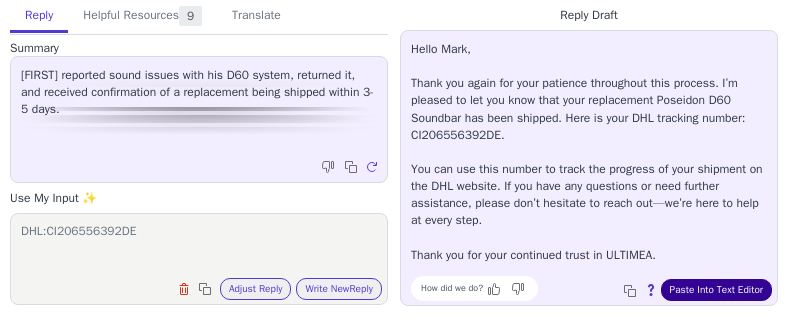 click on "Paste Into Text Editor" at bounding box center [716, 290] 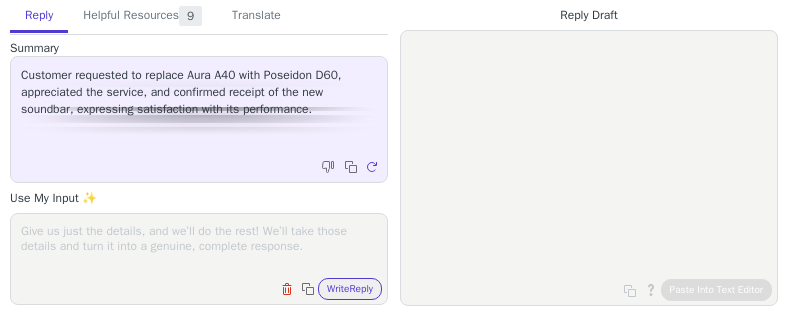 scroll, scrollTop: 0, scrollLeft: 0, axis: both 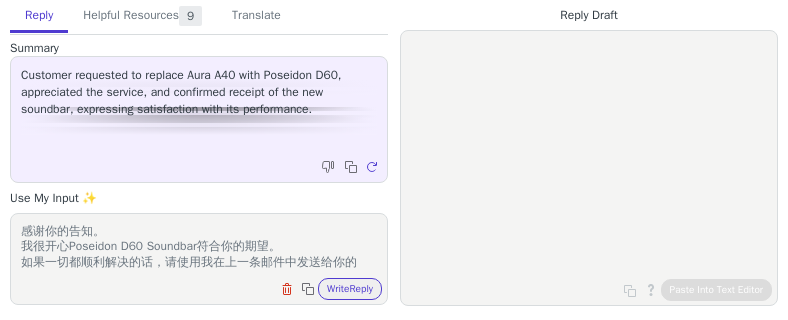 click on "感谢你的告知。
我很开心Poseidon D60 Soundbar符合你的期望。
如果一切都顺利解决的话，请使用我在上一条邮件中发送给你的UPS退货标签并在7个工作日内前往附近的商店寄出Aura A40 soundbar。
感谢你的理解和配合。" at bounding box center (199, 246) 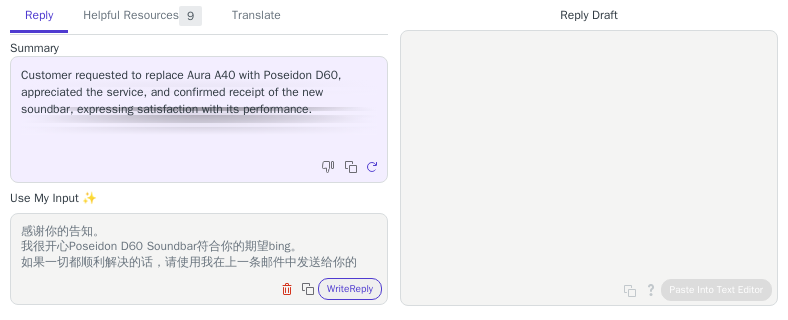 scroll, scrollTop: 8, scrollLeft: 0, axis: vertical 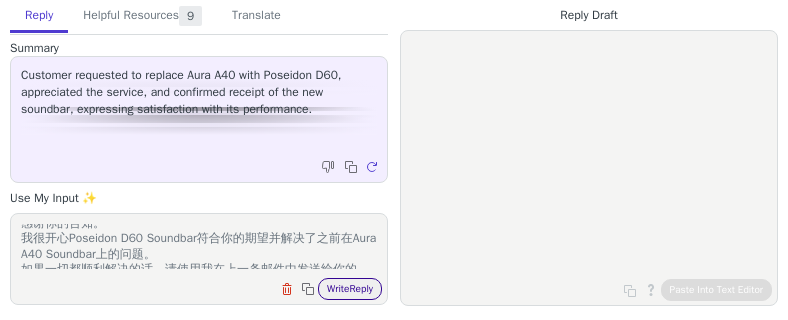 type on "感谢你的告知。
我很开心Poseidon D60 Soundbar符合你的期望并解决了之前在Aura A40 Soundbar上的问题。
如果一切都顺利解决的话，请使用我在上一条邮件中发送给你的UPS退货标签并在7个工作日内前往附近的商店寄出Aura A40 soundbar。
感谢你的理解和配合。" 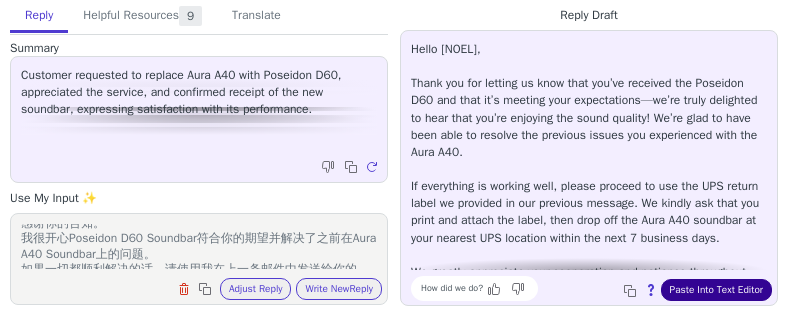 click on "Paste Into Text Editor" at bounding box center (716, 290) 